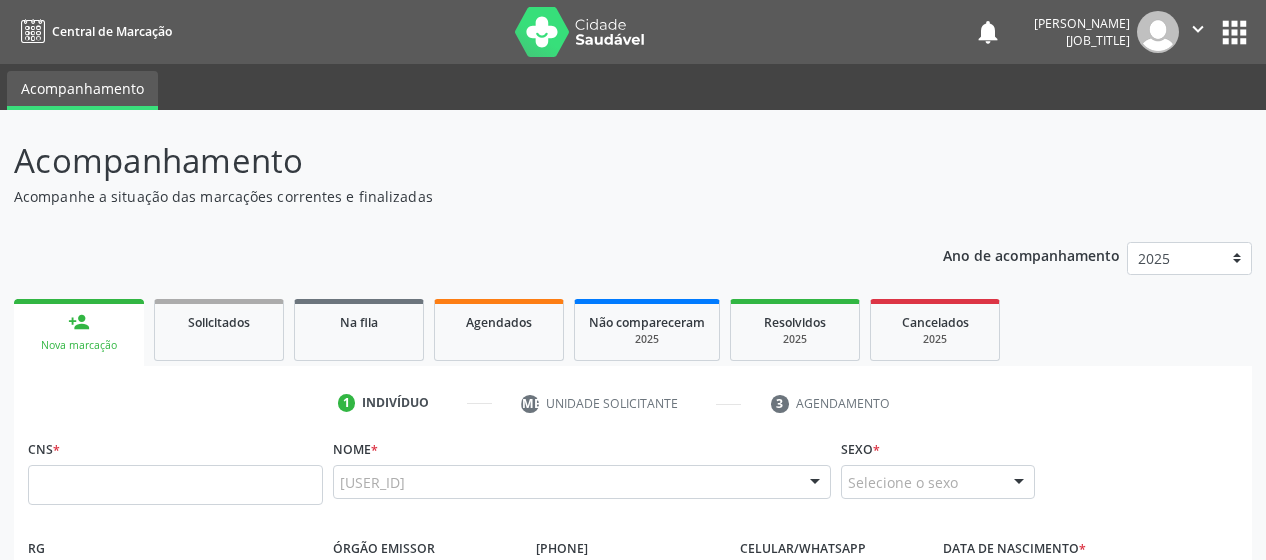 scroll, scrollTop: 0, scrollLeft: 0, axis: both 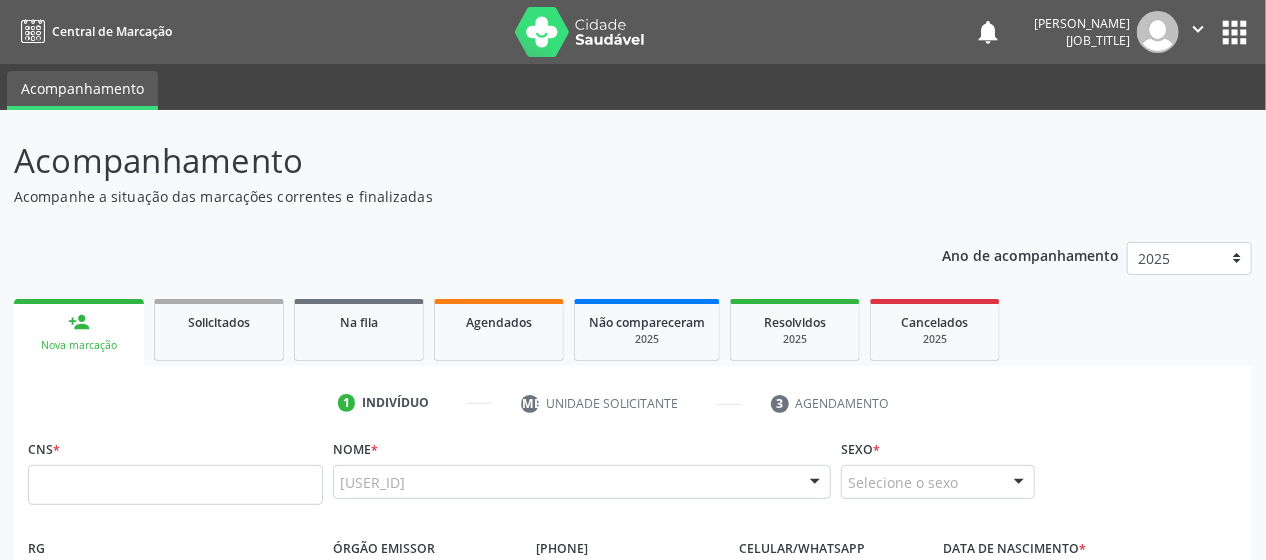 click at bounding box center (175, 485) 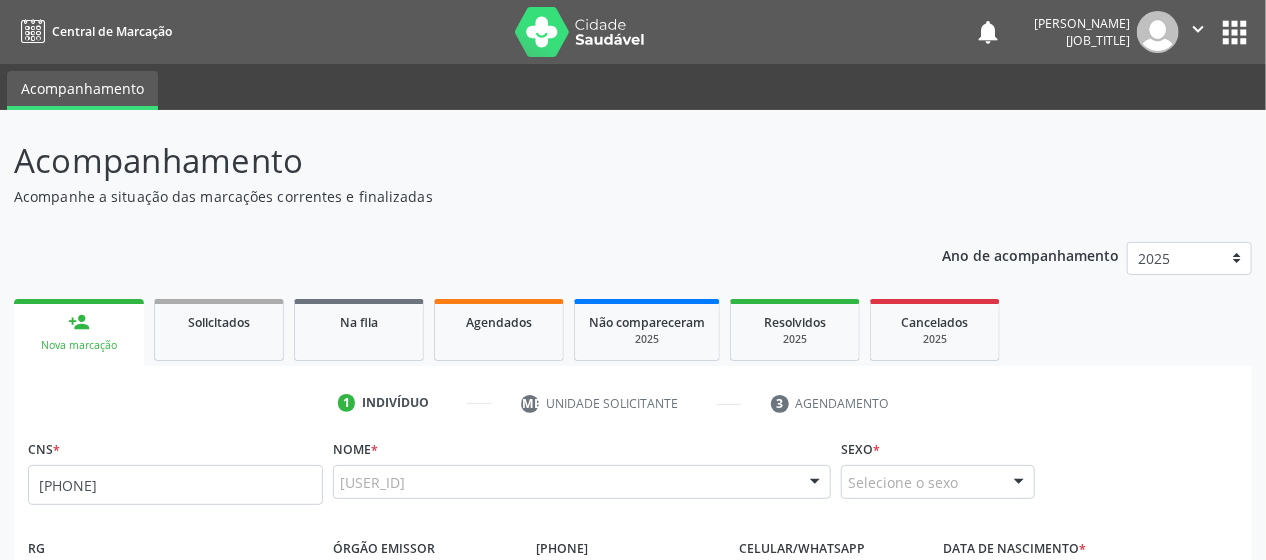 type on "[PHONE]" 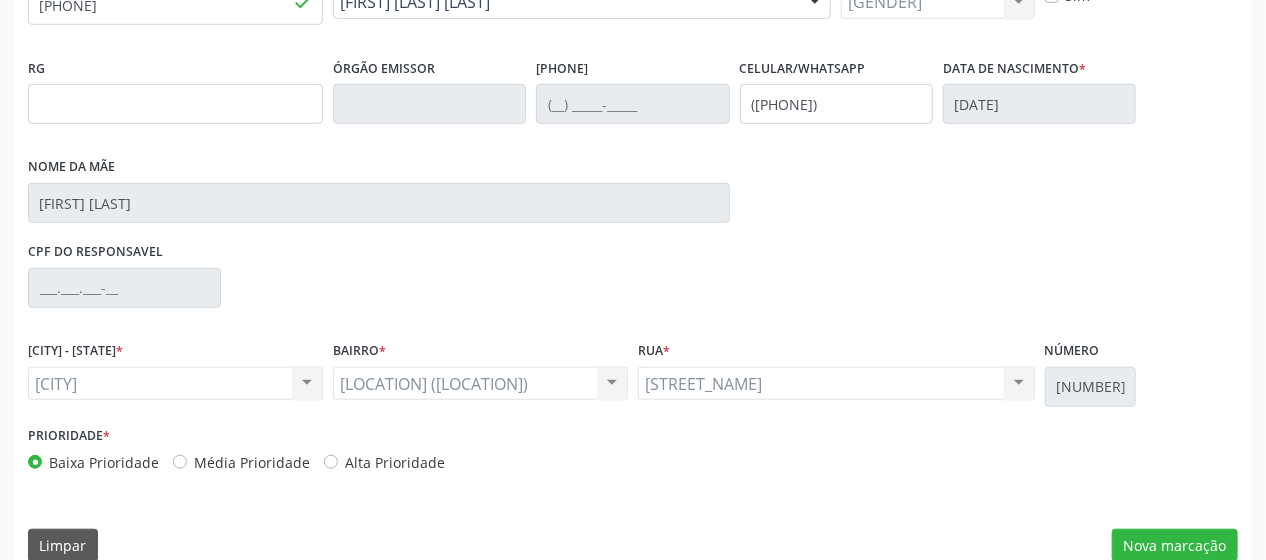 scroll, scrollTop: 503, scrollLeft: 0, axis: vertical 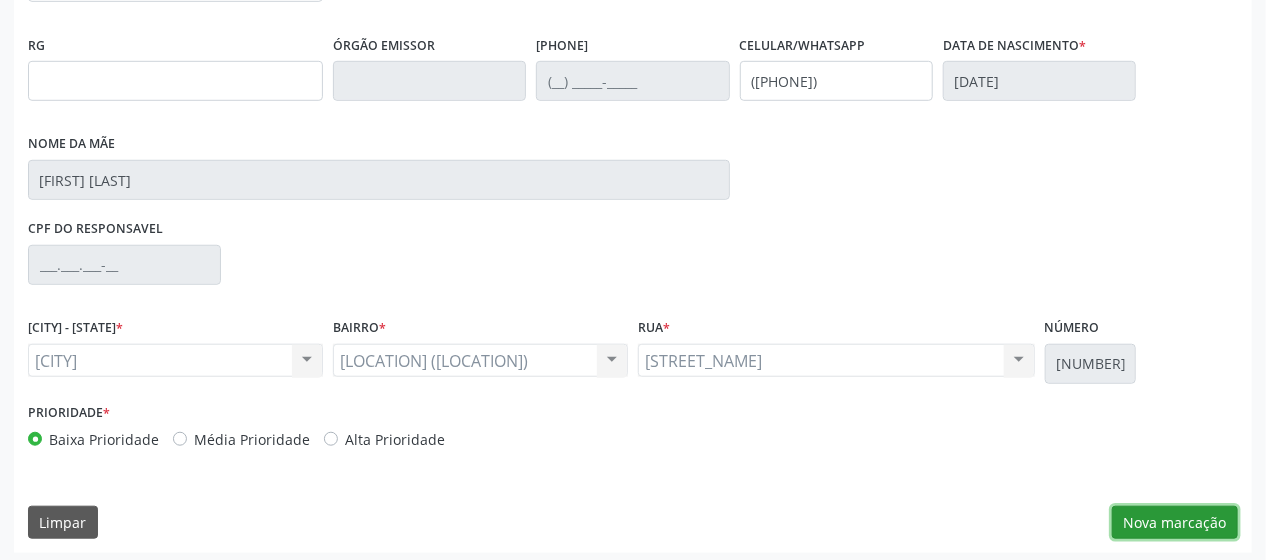 click on "Nova marcação" at bounding box center [1175, 523] 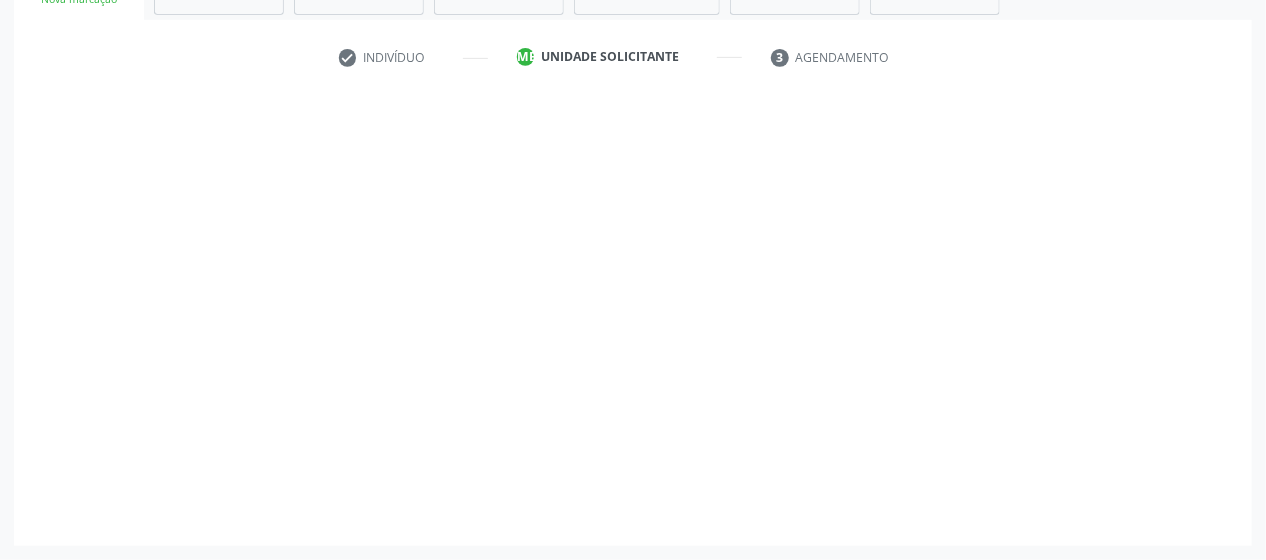 scroll, scrollTop: 340, scrollLeft: 0, axis: vertical 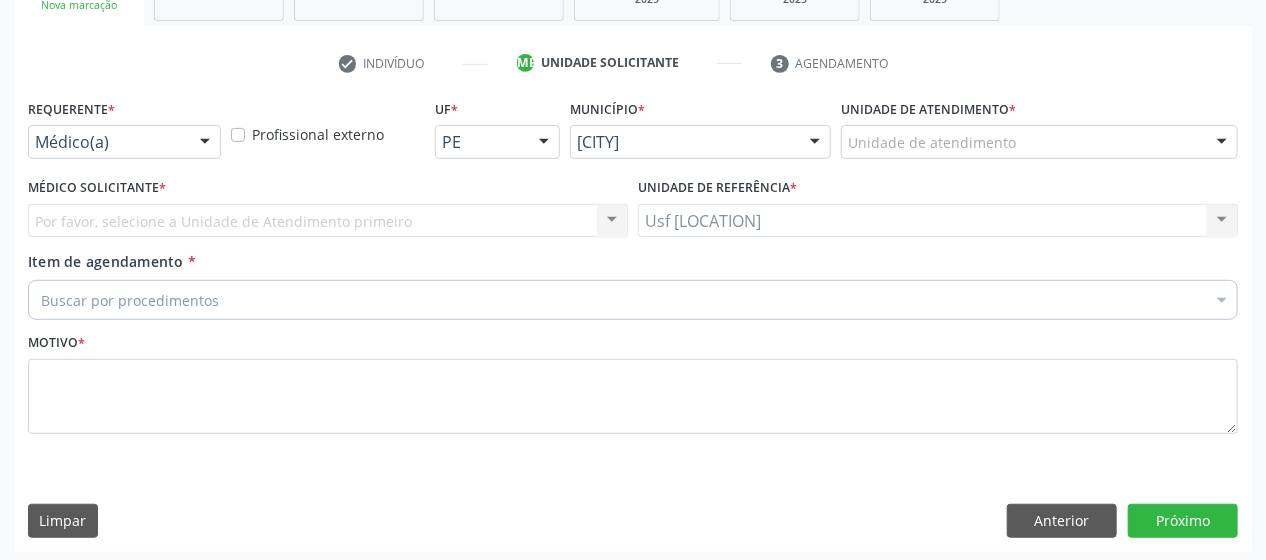 click at bounding box center (205, 143) 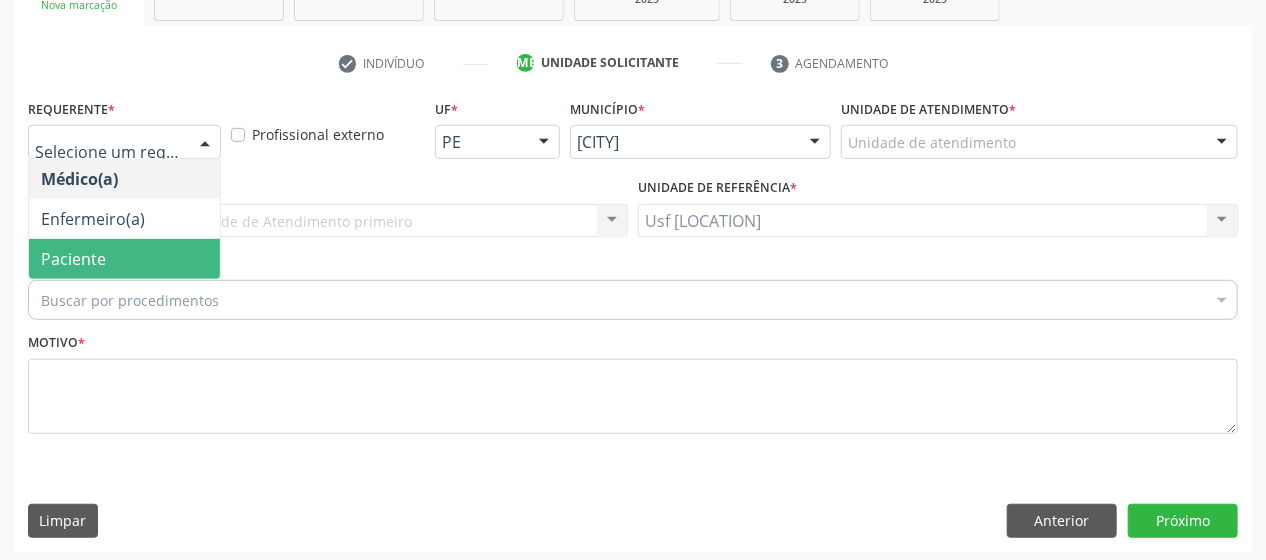 click on "Paciente" at bounding box center (124, 259) 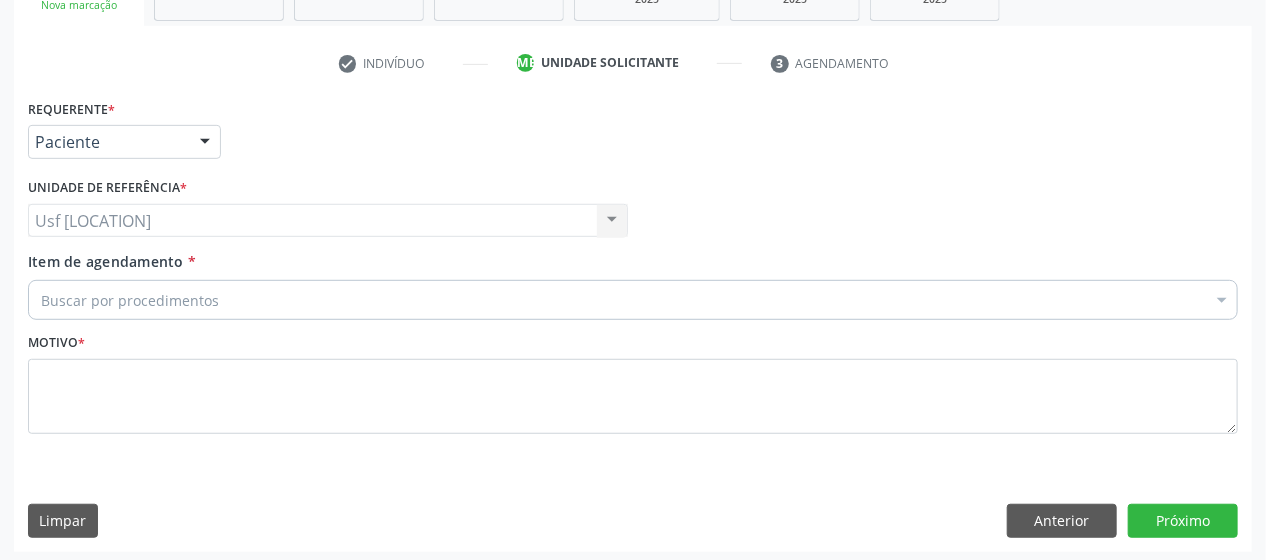 click on "Buscar por procedimentos" at bounding box center (633, 300) 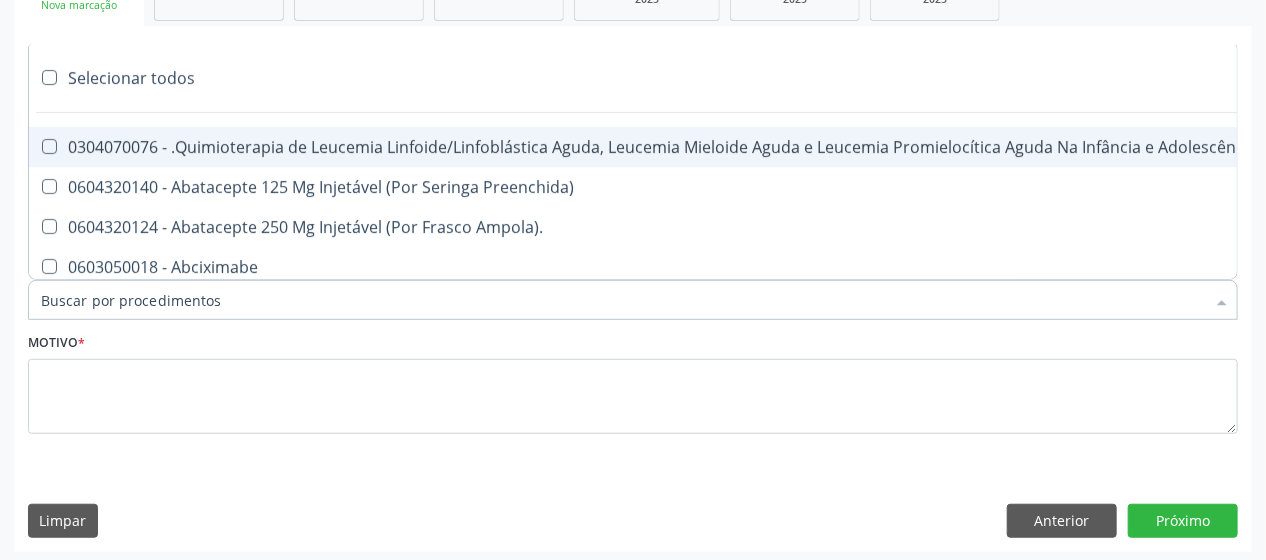 type on "O" 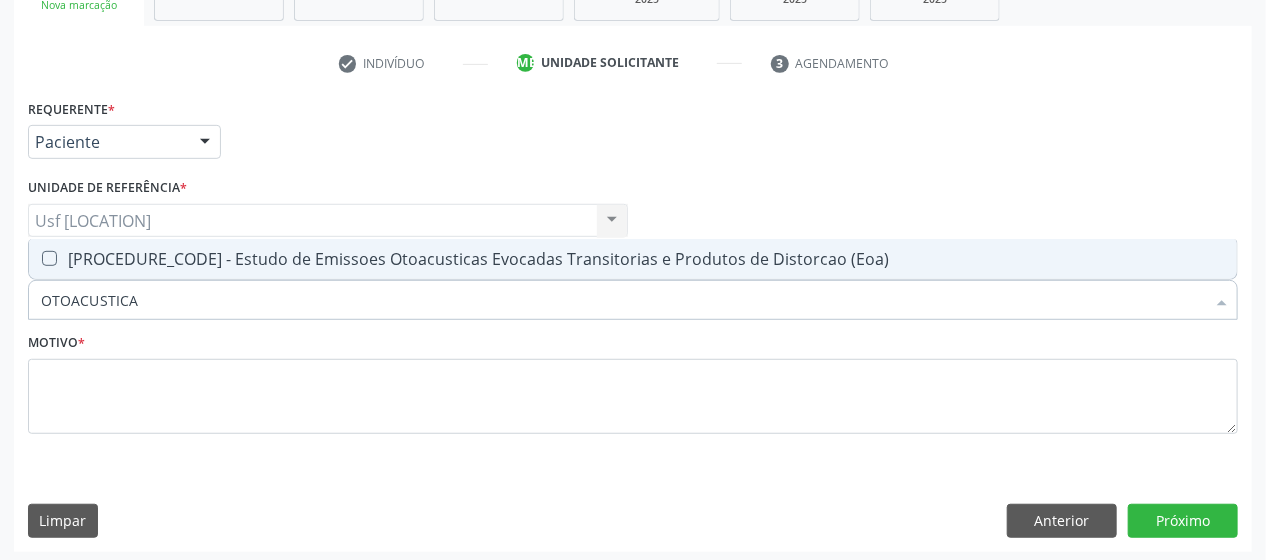 click at bounding box center (49, 258) 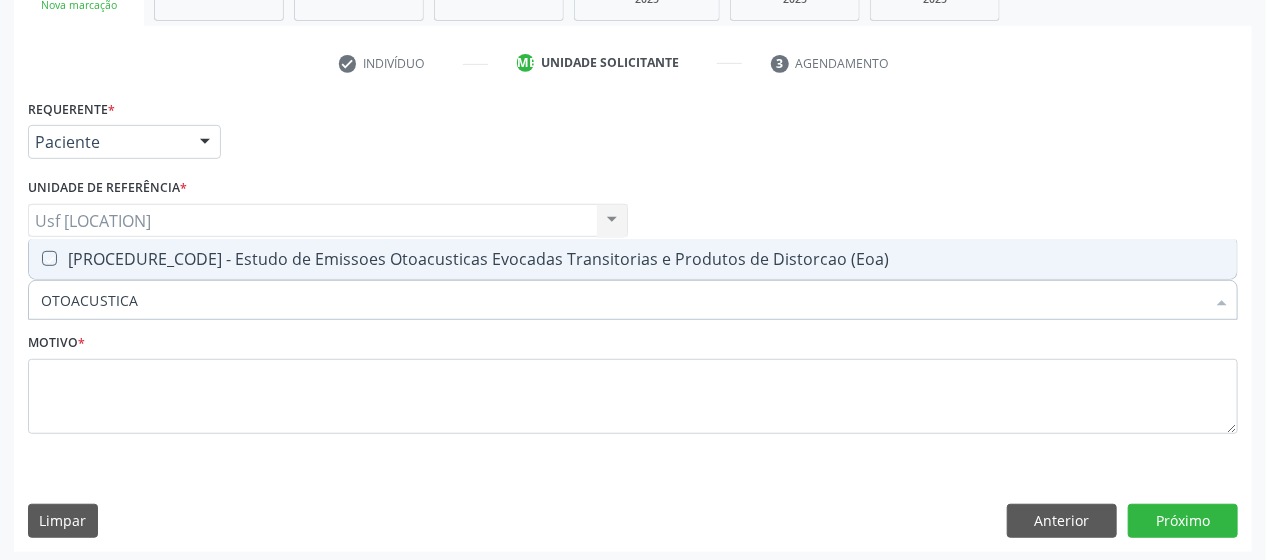 checkbox on "true" 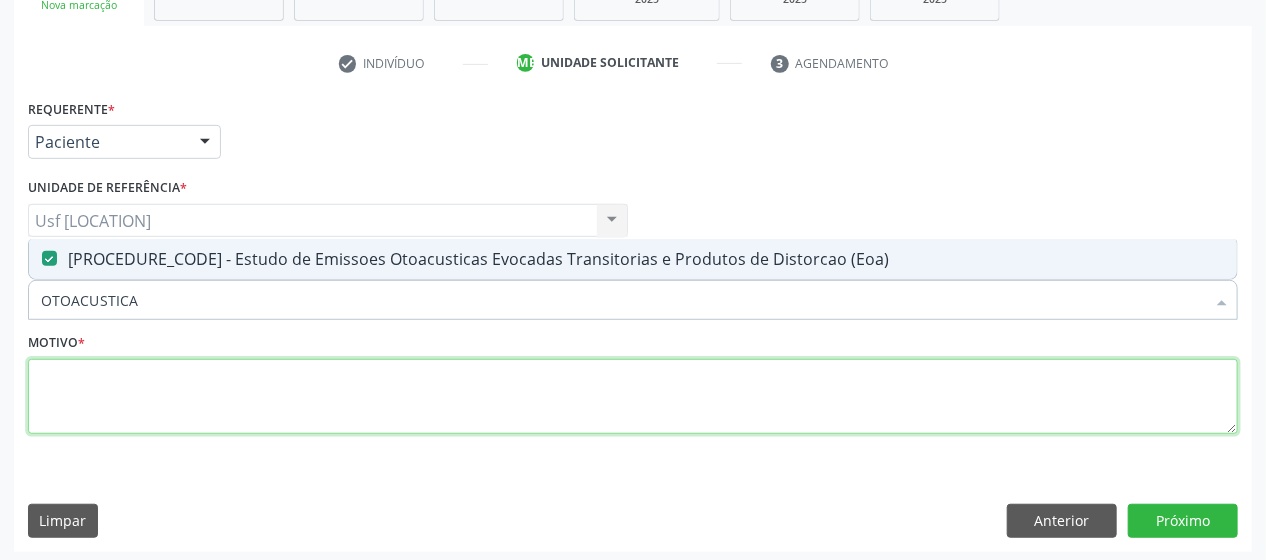 click at bounding box center (633, 397) 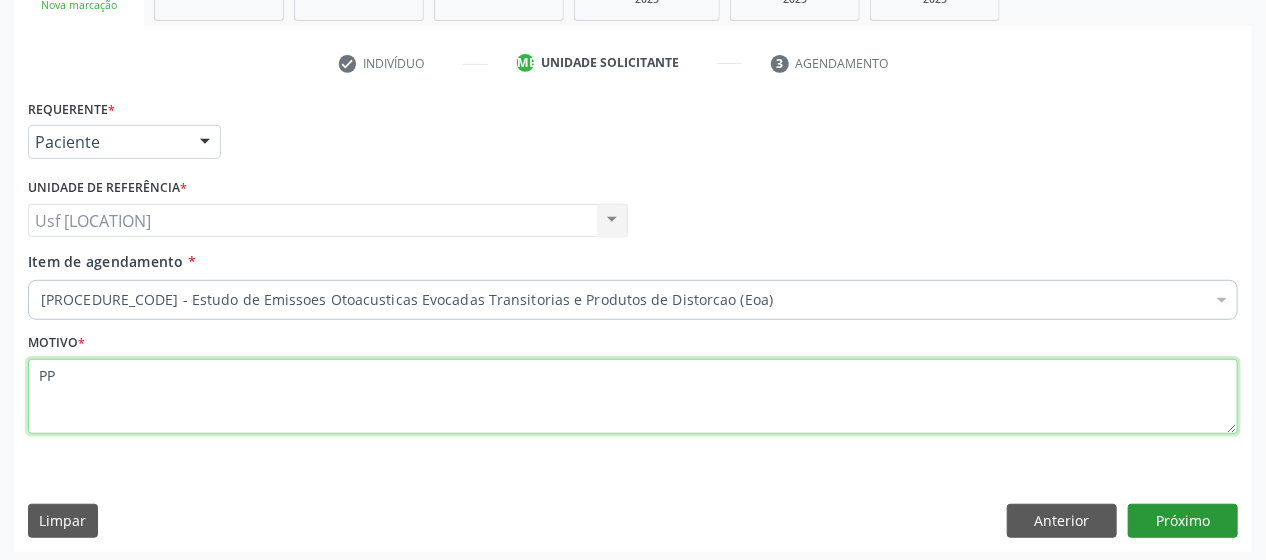 type on "PP" 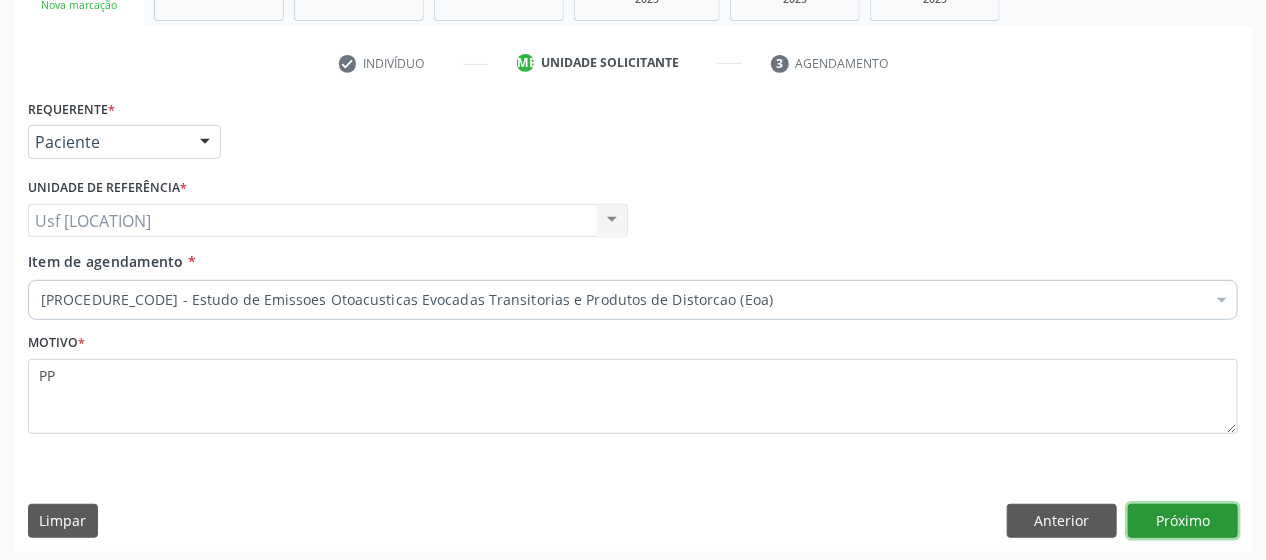 click on "Próximo" at bounding box center [1183, 521] 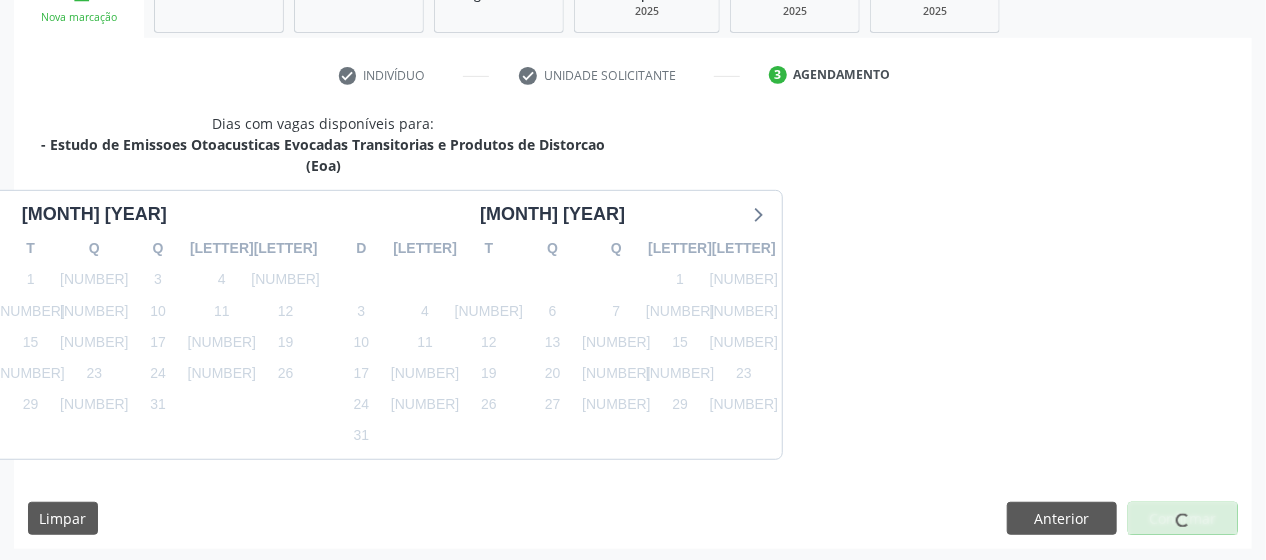 scroll, scrollTop: 340, scrollLeft: 0, axis: vertical 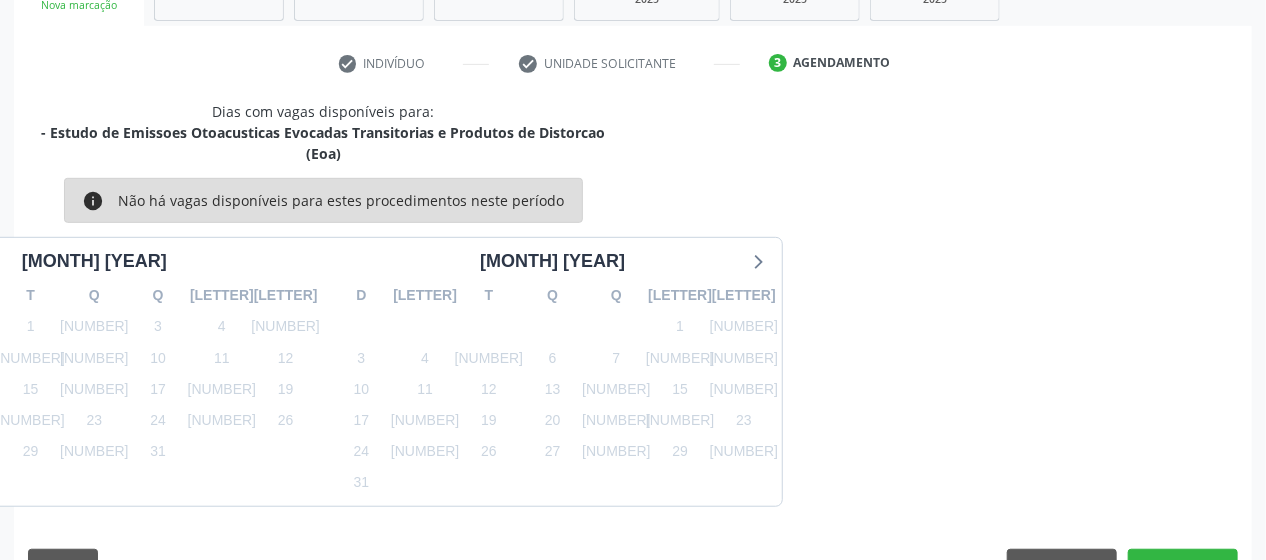 click on "Dias com vagas disponíveis para:
- Estudo de Emissões Otoacusticas Evocadas Transitorias e Produtos de Distorcao (Eoa)
info
Não há vagas disponíveis para estes procedimentos neste período
[MONTH] [YEAR] D S T Q Q S S 29 30 1 2 3 4 5 6 7 8 9 10 11 12 13 14 15 16 17 18 19 20 21 22 23 24 25 26 27 28 29 30 31 1 2 3 4 5 6 [MONTH] [YEAR] D S T Q Q S S 27 28 29 30 31 1 2 3 4 5 6 7 8 9 10 11 12 13 14 15 16 17 18 19 20 21 22 23 24 25 26 27 28 29 30 31 1 2 3 4 5 6" at bounding box center [633, 303] 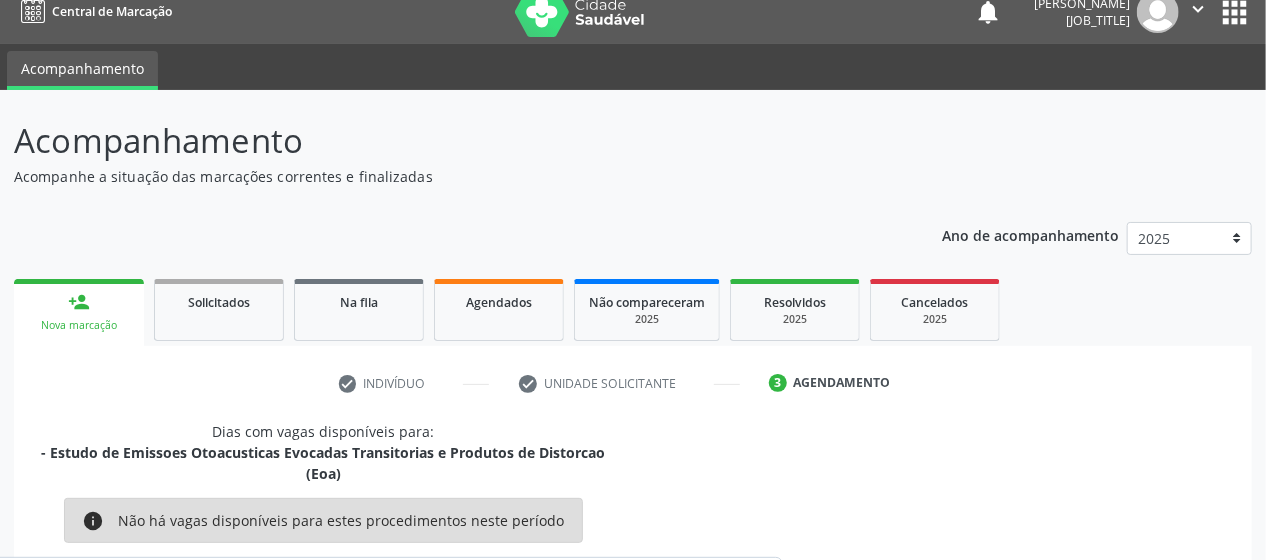 scroll, scrollTop: 0, scrollLeft: 0, axis: both 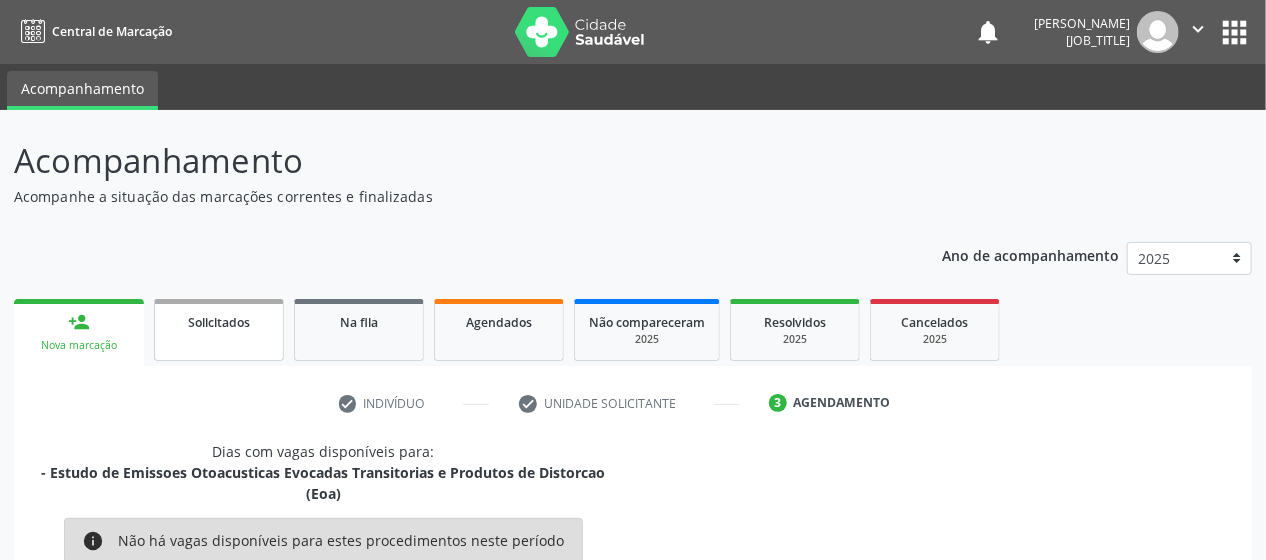 click on "Solicitados" at bounding box center [219, 330] 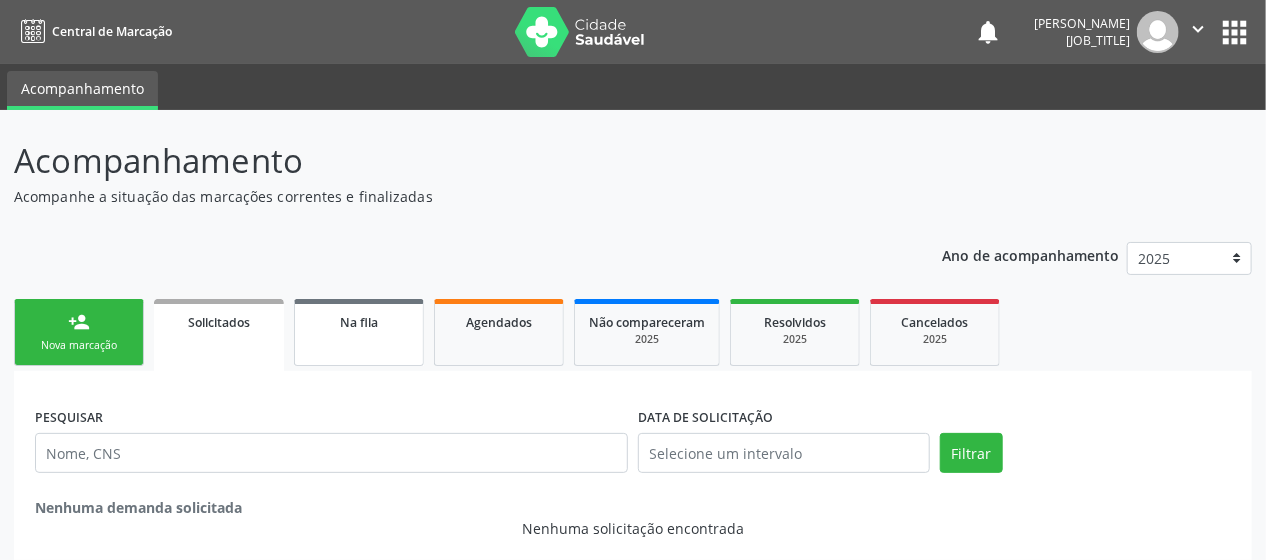 scroll, scrollTop: 11, scrollLeft: 0, axis: vertical 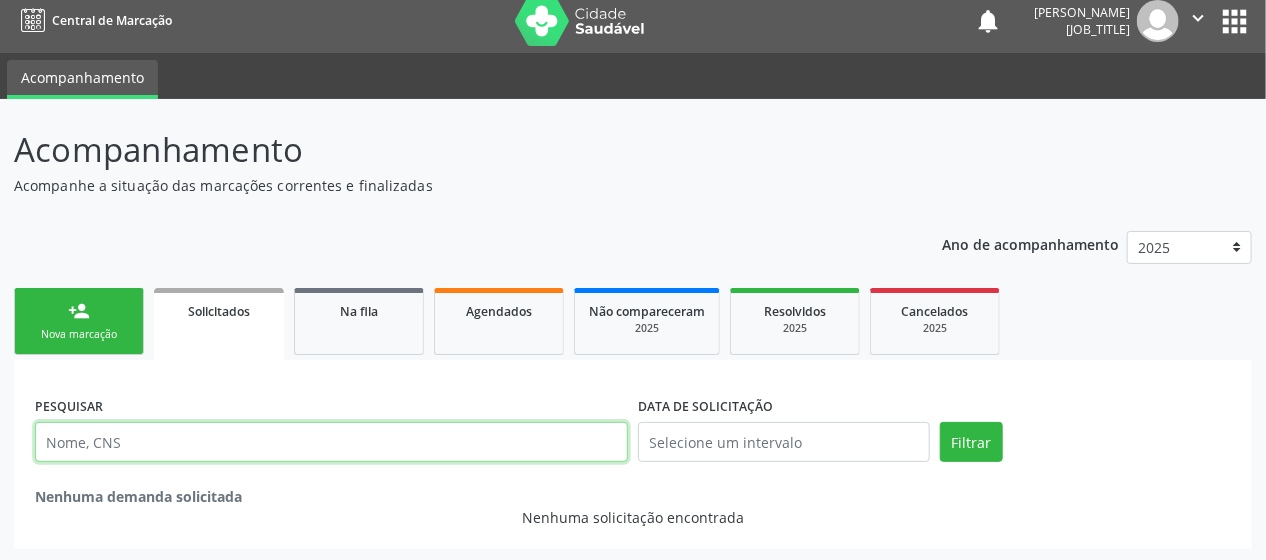 click at bounding box center (331, 442) 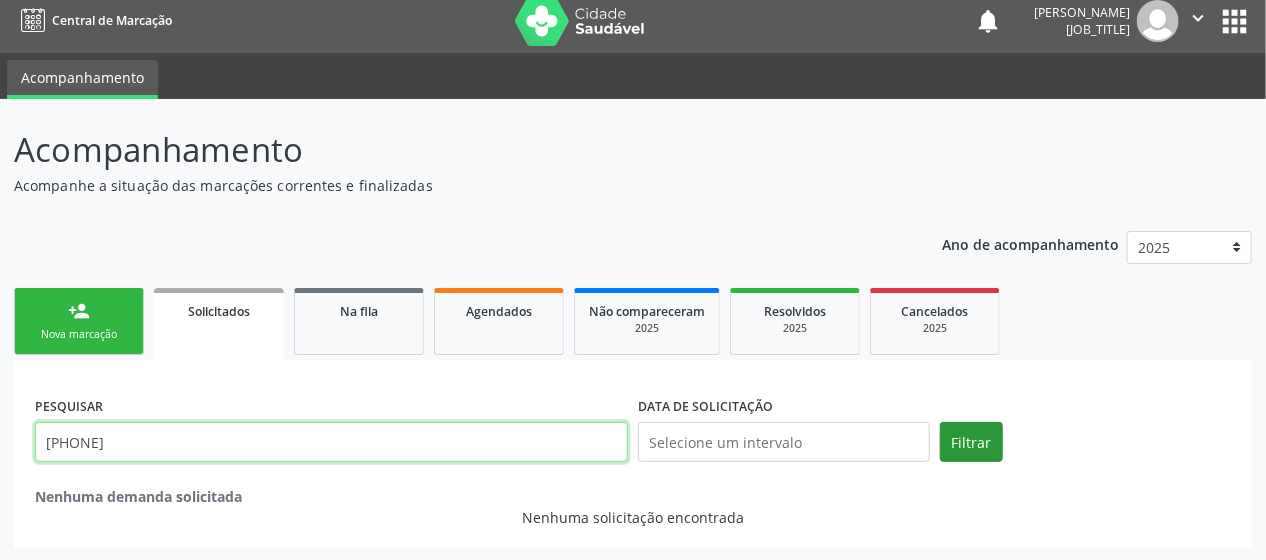 type on "[PHONE]" 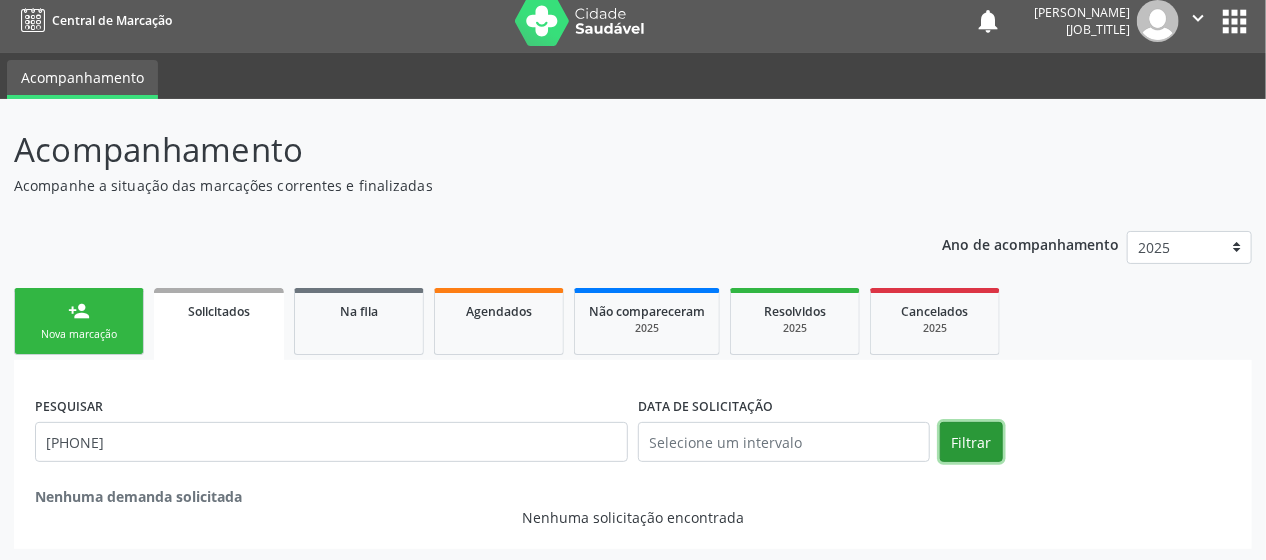 click on "Filtrar" at bounding box center [971, 442] 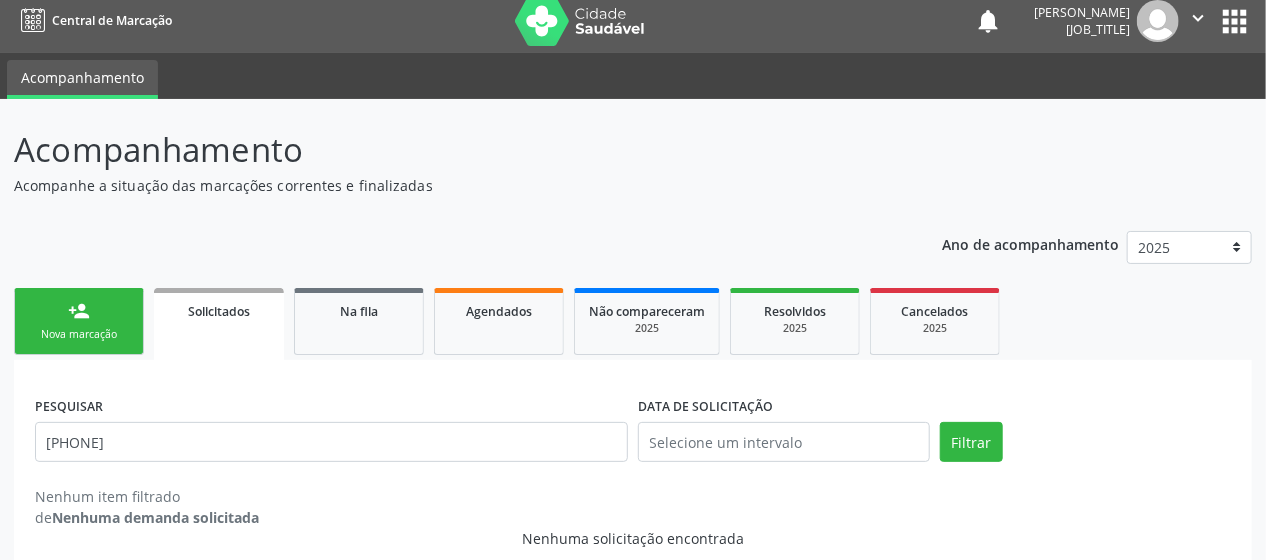 scroll, scrollTop: 32, scrollLeft: 0, axis: vertical 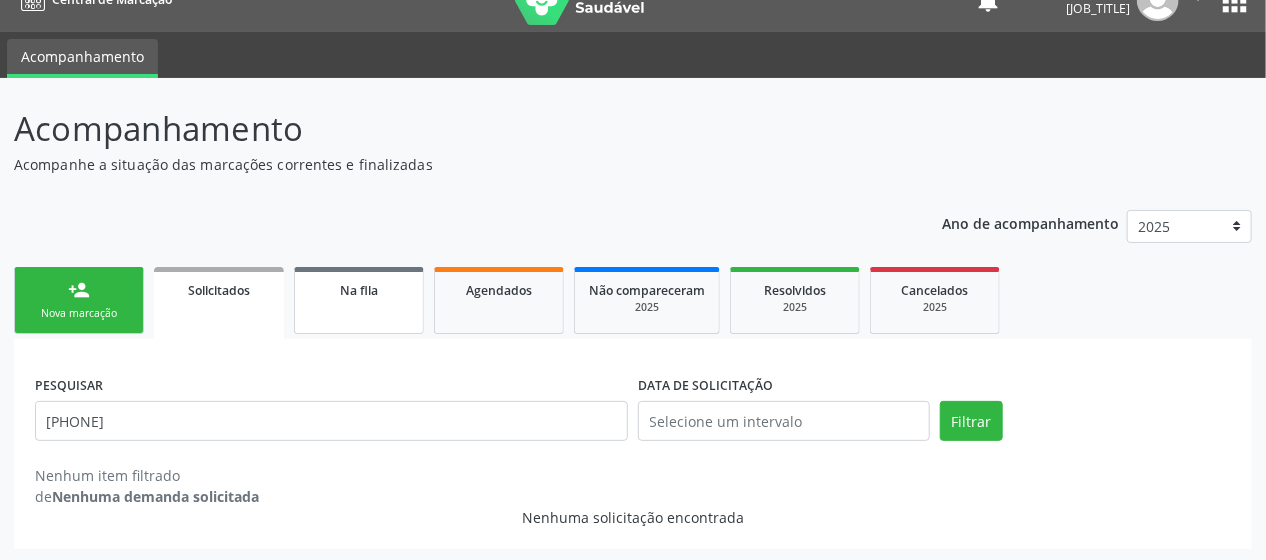 click on "Na fila" at bounding box center [359, 290] 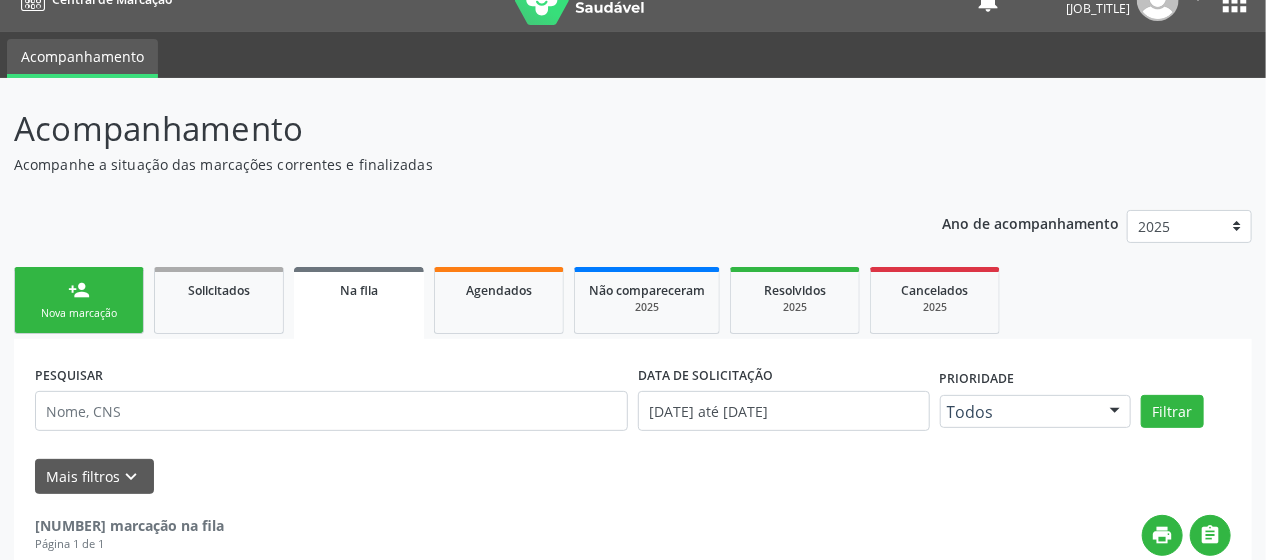 scroll, scrollTop: 236, scrollLeft: 0, axis: vertical 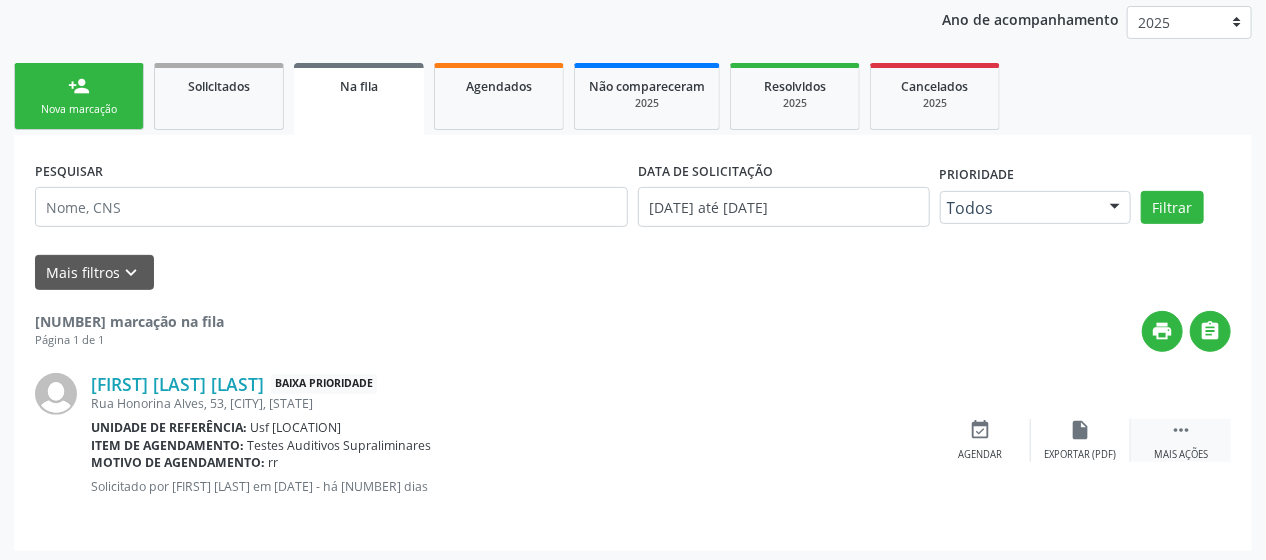 click on "" at bounding box center (1181, 430) 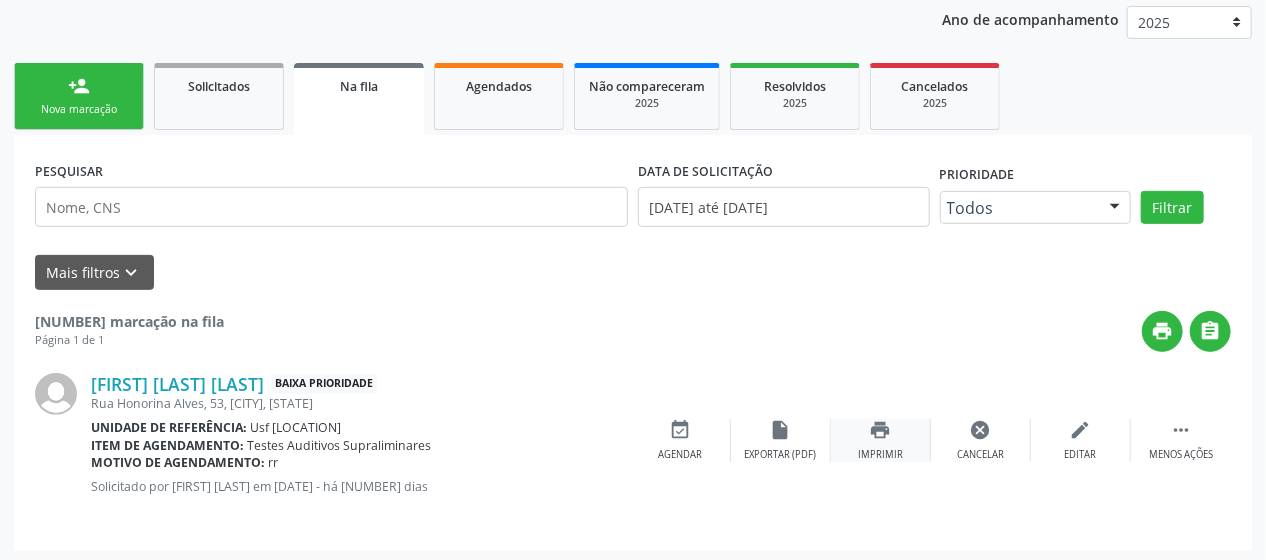 click on "print" at bounding box center (1081, 430) 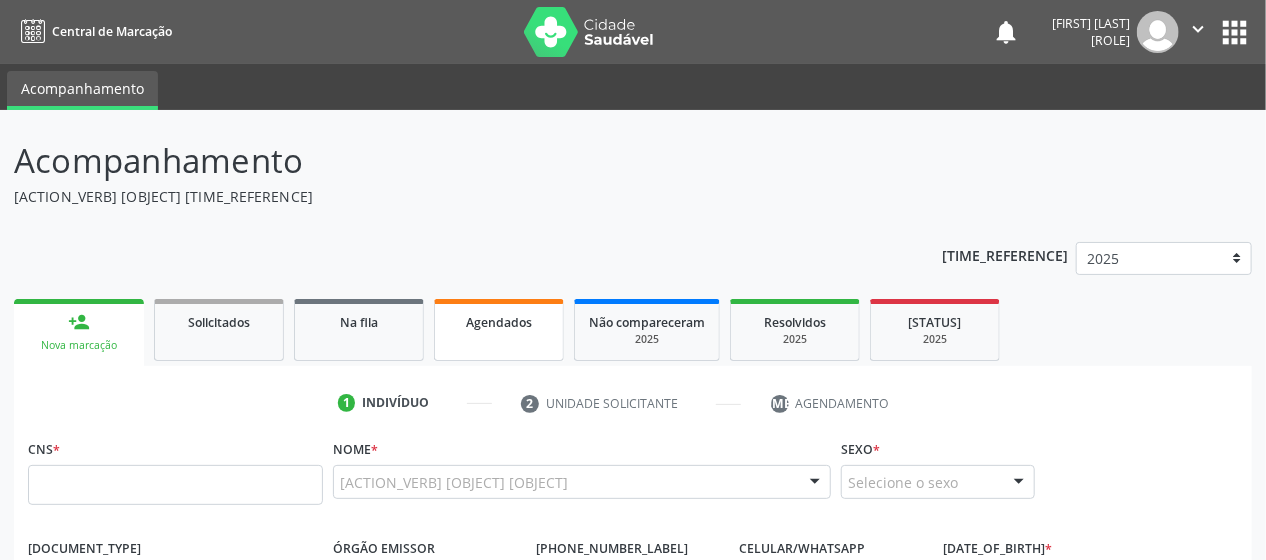 scroll, scrollTop: 160, scrollLeft: 0, axis: vertical 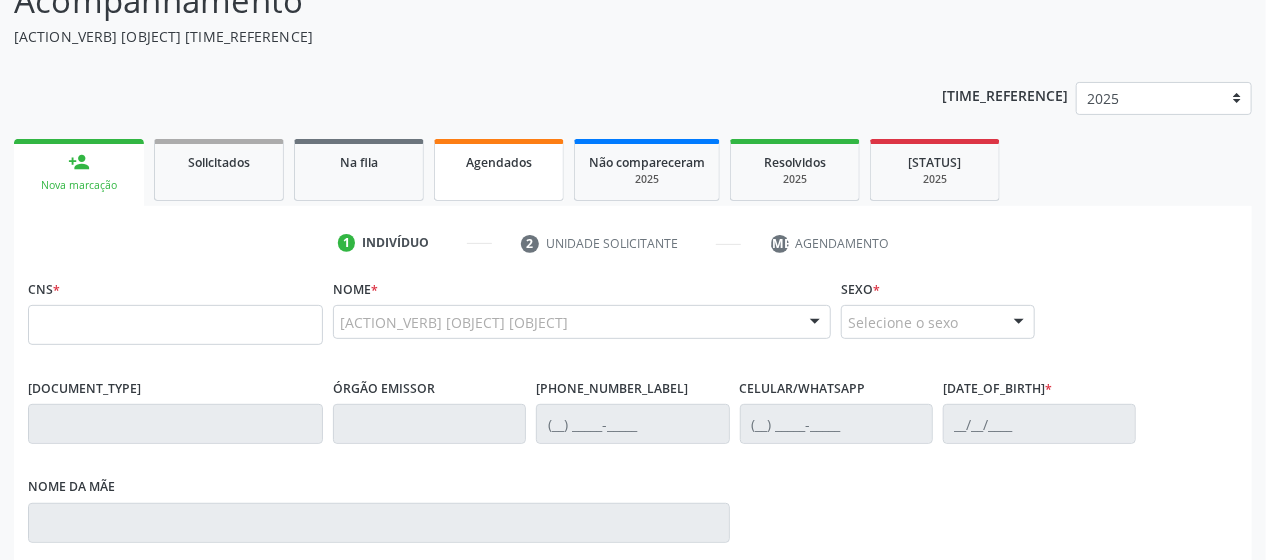 click on "Agendados" at bounding box center [499, 162] 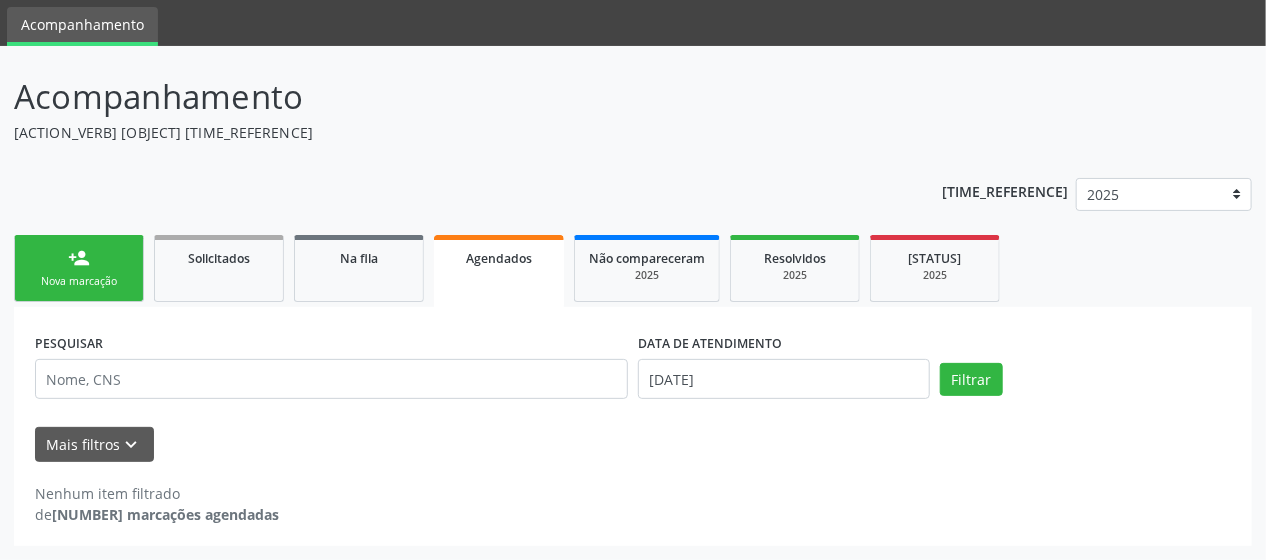 scroll, scrollTop: 60, scrollLeft: 0, axis: vertical 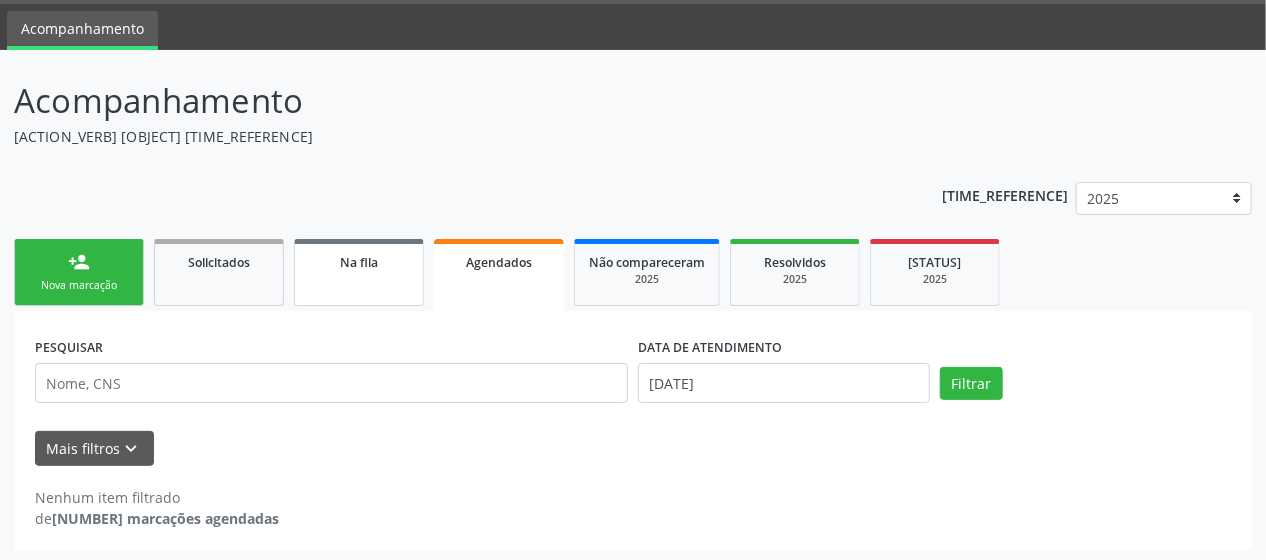 click on "Na fila" at bounding box center (359, 272) 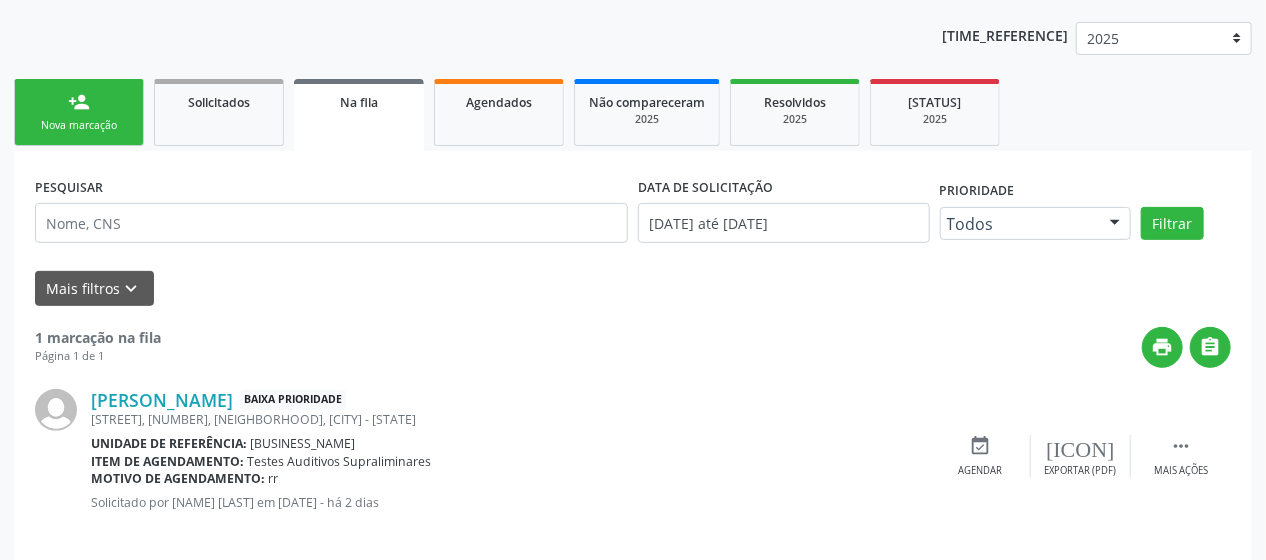 scroll, scrollTop: 236, scrollLeft: 0, axis: vertical 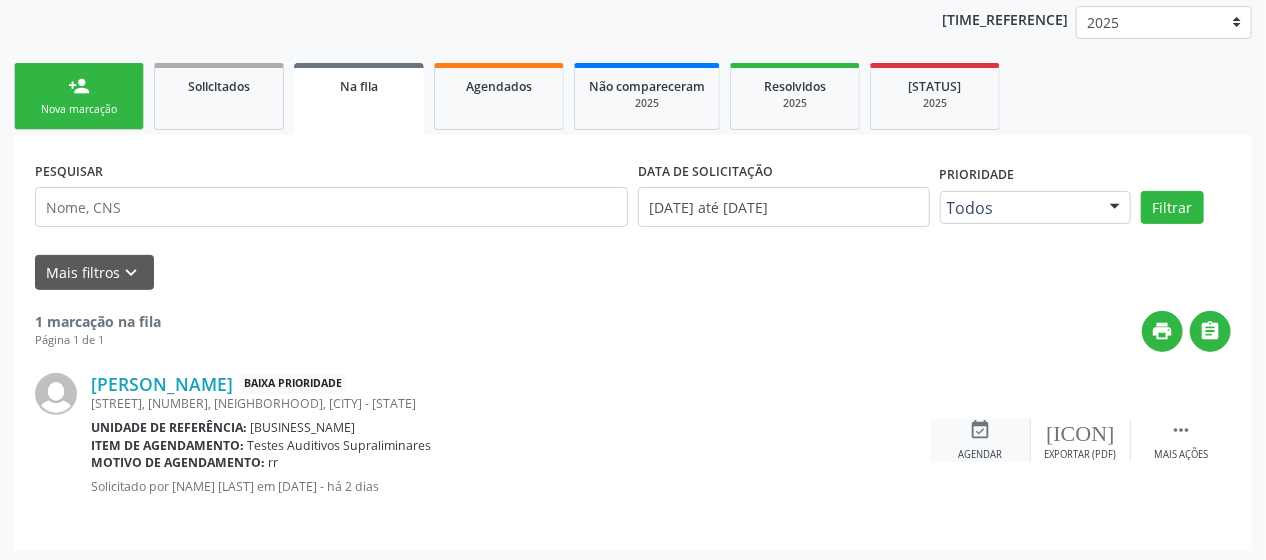 click on "event_available" at bounding box center (1080, 430) 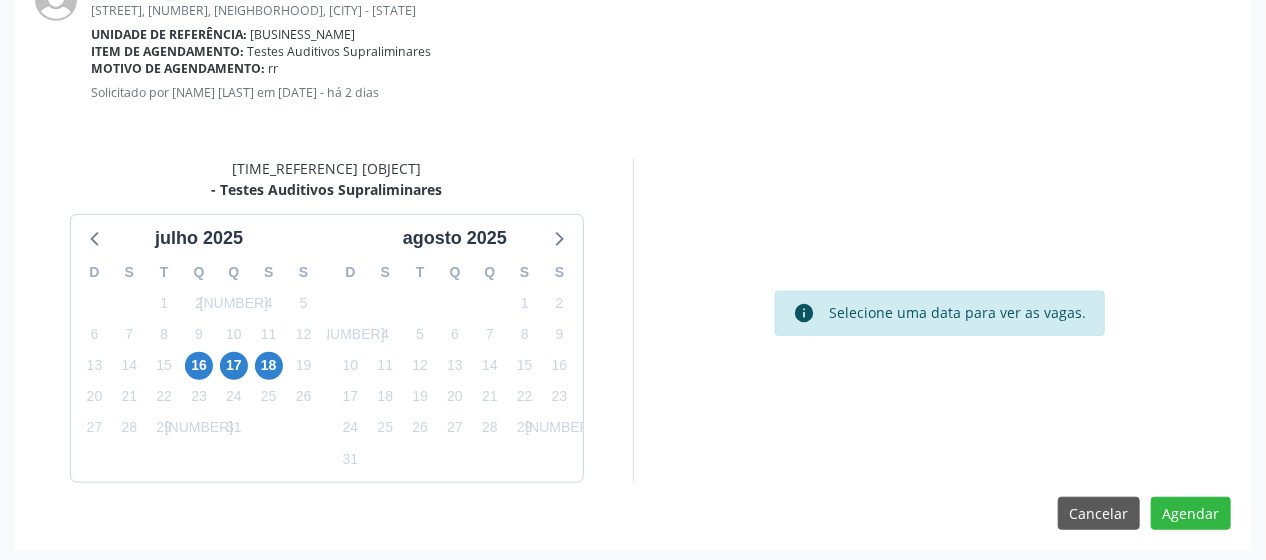 scroll, scrollTop: 316, scrollLeft: 0, axis: vertical 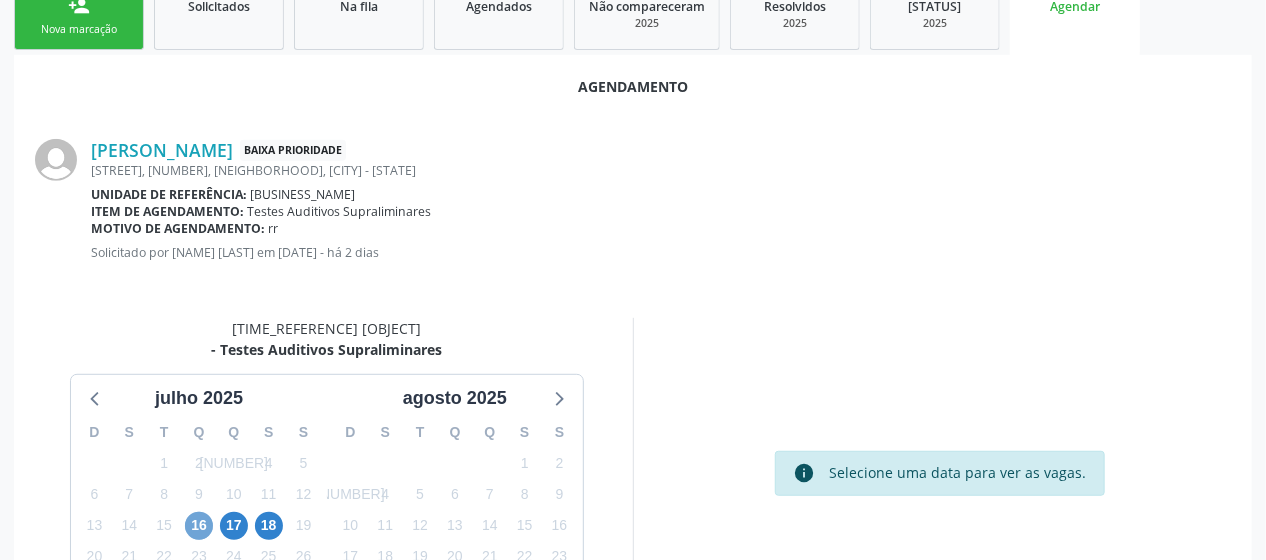 click on "[NUMBER]" at bounding box center [199, 526] 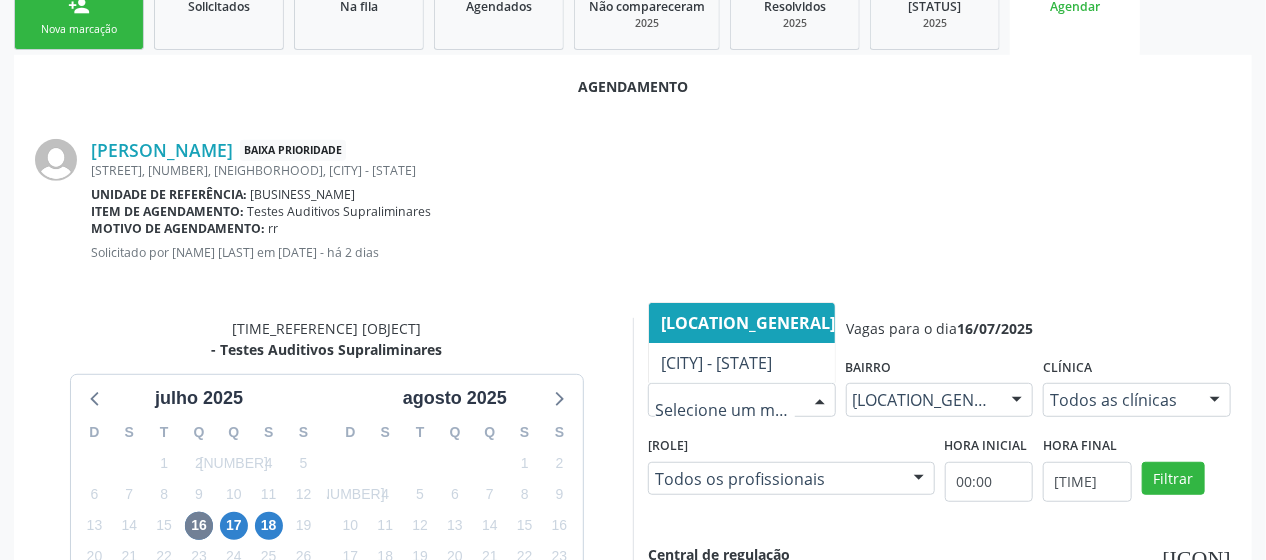 click at bounding box center (820, 401) 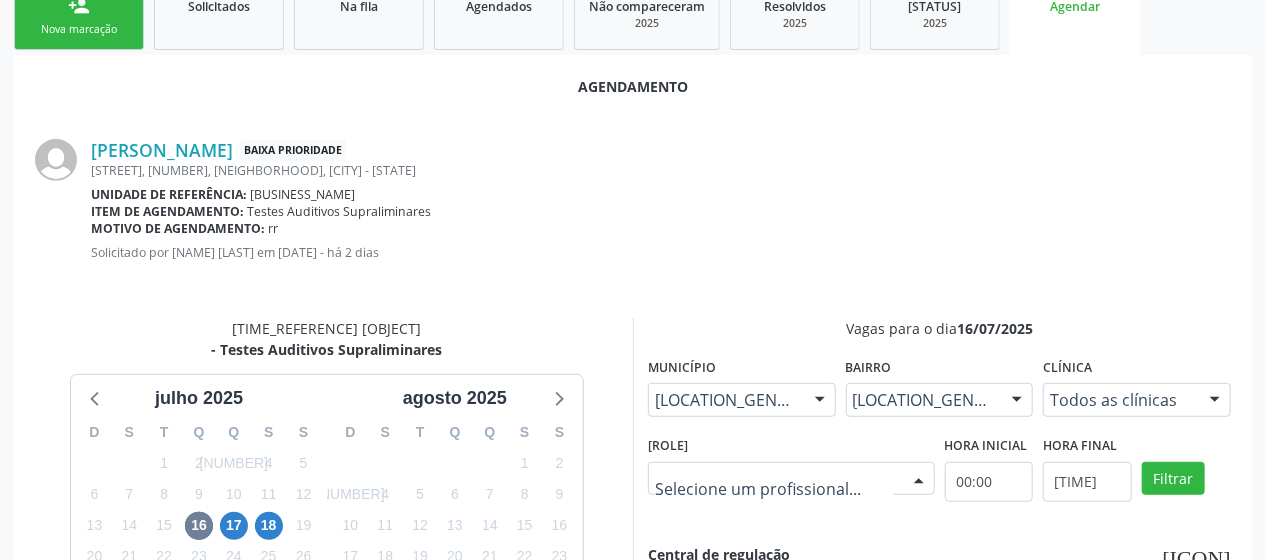 click at bounding box center [919, 480] 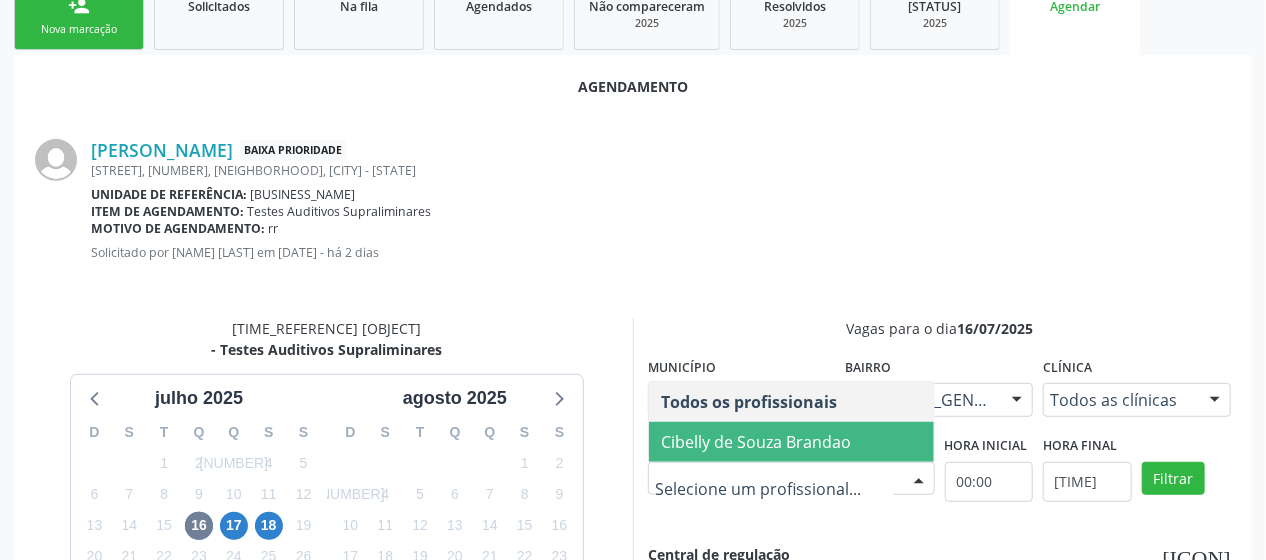 click on "Cibelly de Souza Brandao" at bounding box center (756, 442) 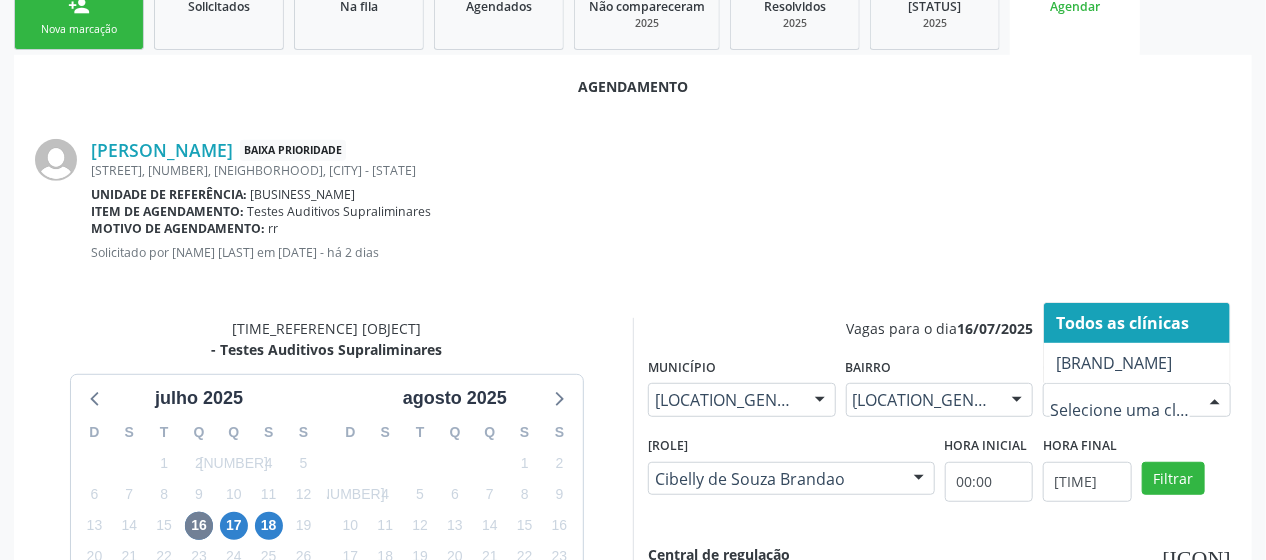 click at bounding box center [1215, 401] 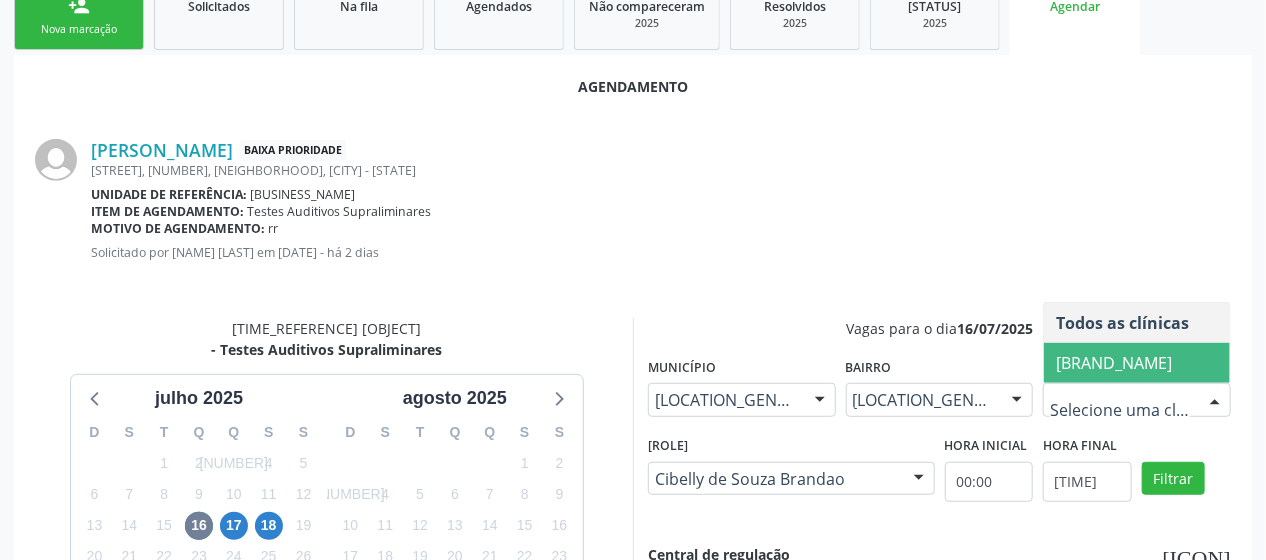 drag, startPoint x: 1152, startPoint y: 340, endPoint x: 1074, endPoint y: 413, distance: 106.83164 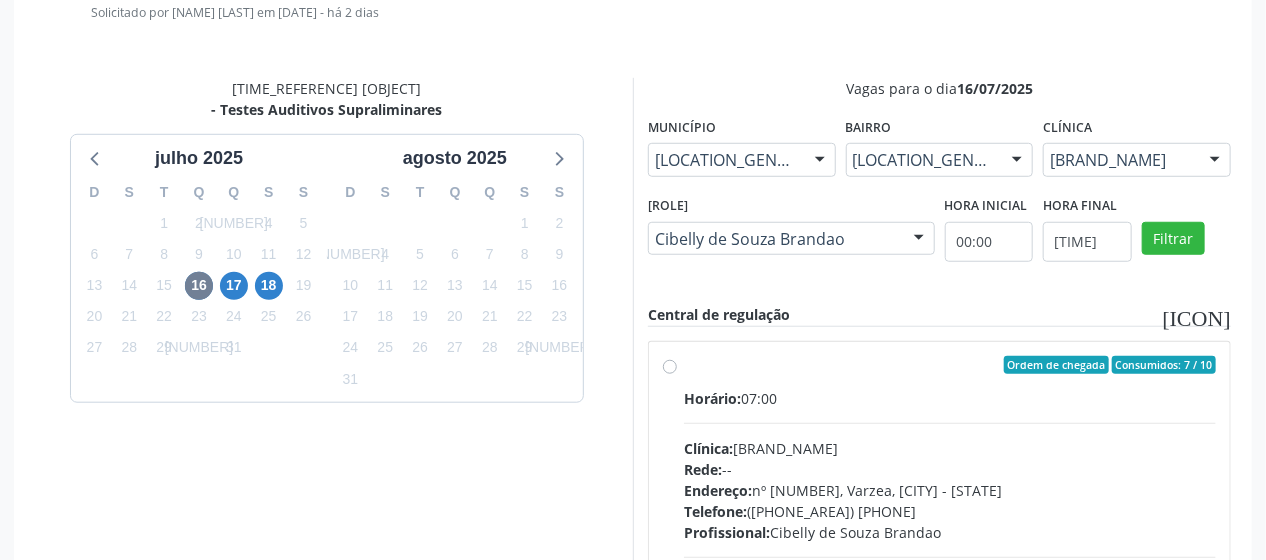 scroll, scrollTop: 636, scrollLeft: 0, axis: vertical 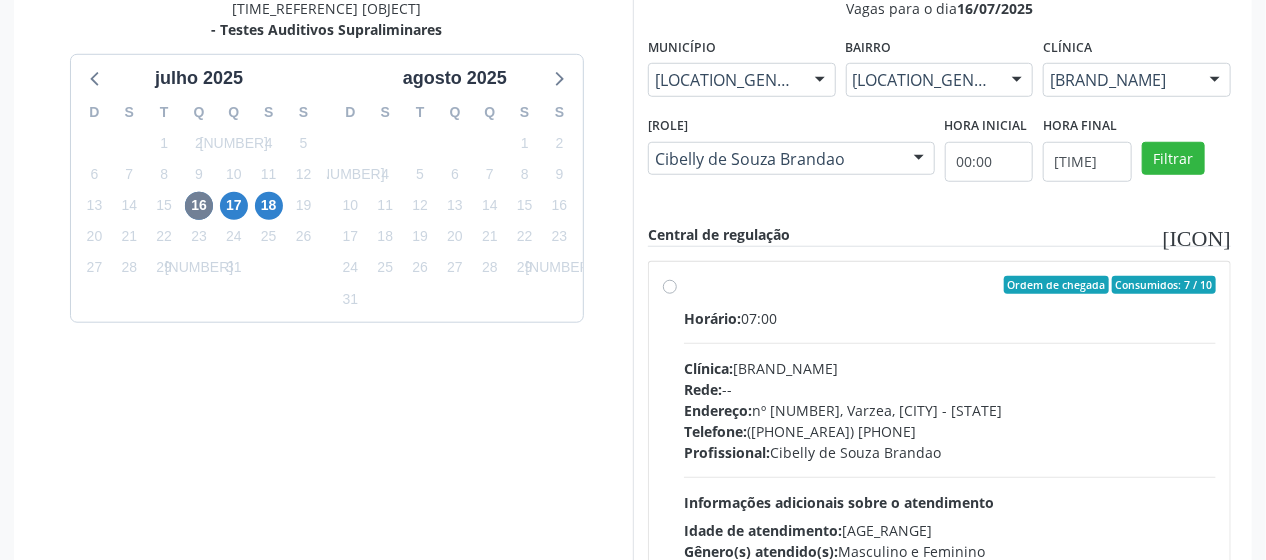 click on "Rede:
--" at bounding box center [950, 389] 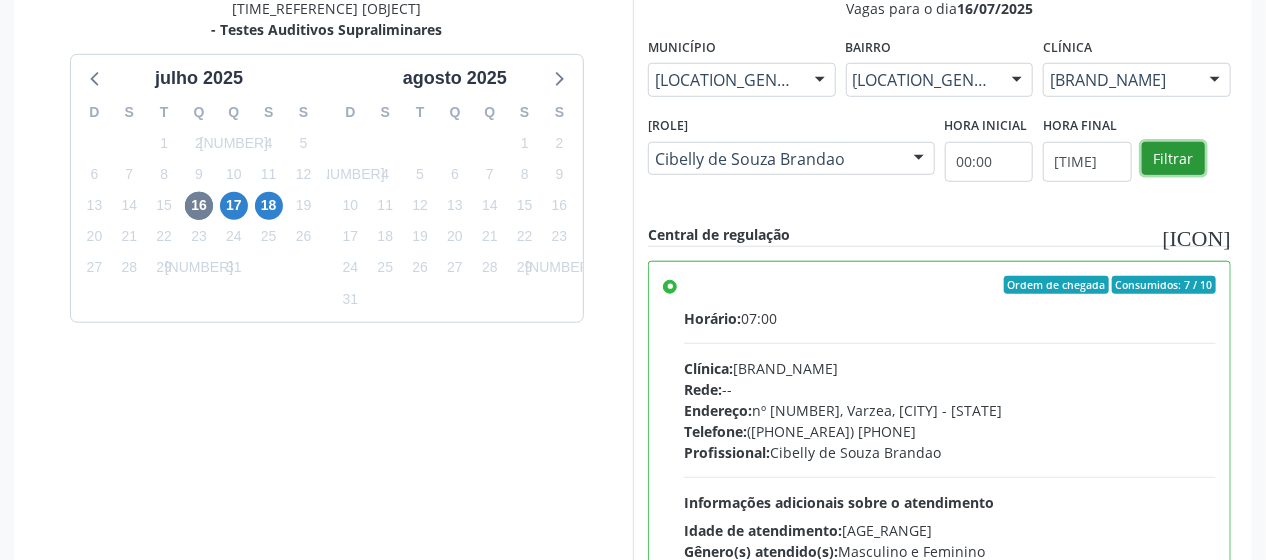 click on "Filtrar" at bounding box center (1173, 159) 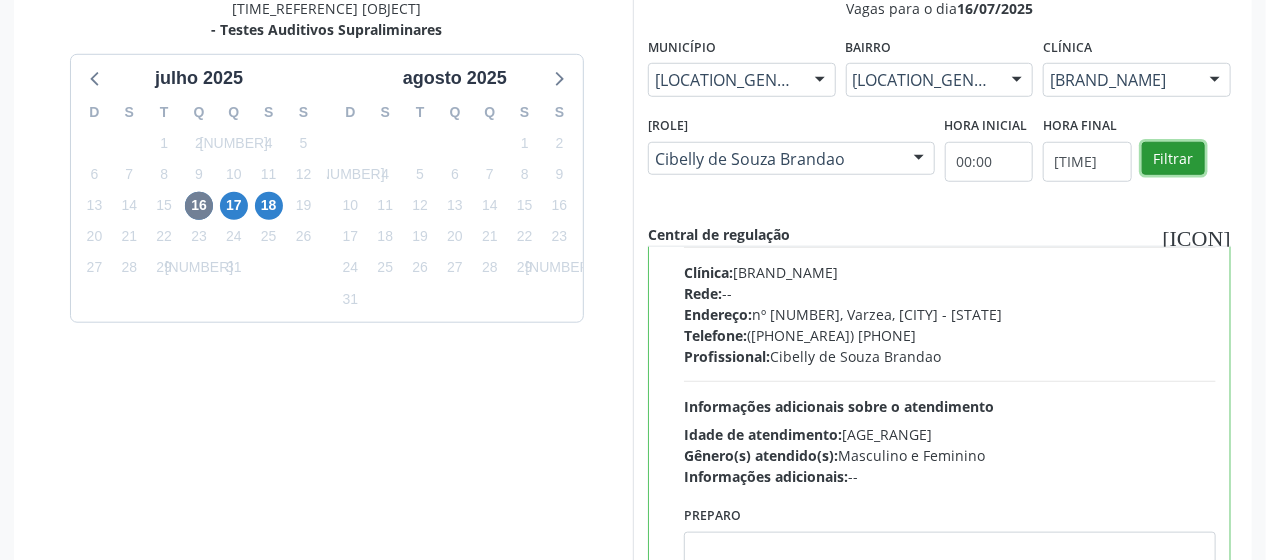 scroll, scrollTop: 796, scrollLeft: 0, axis: vertical 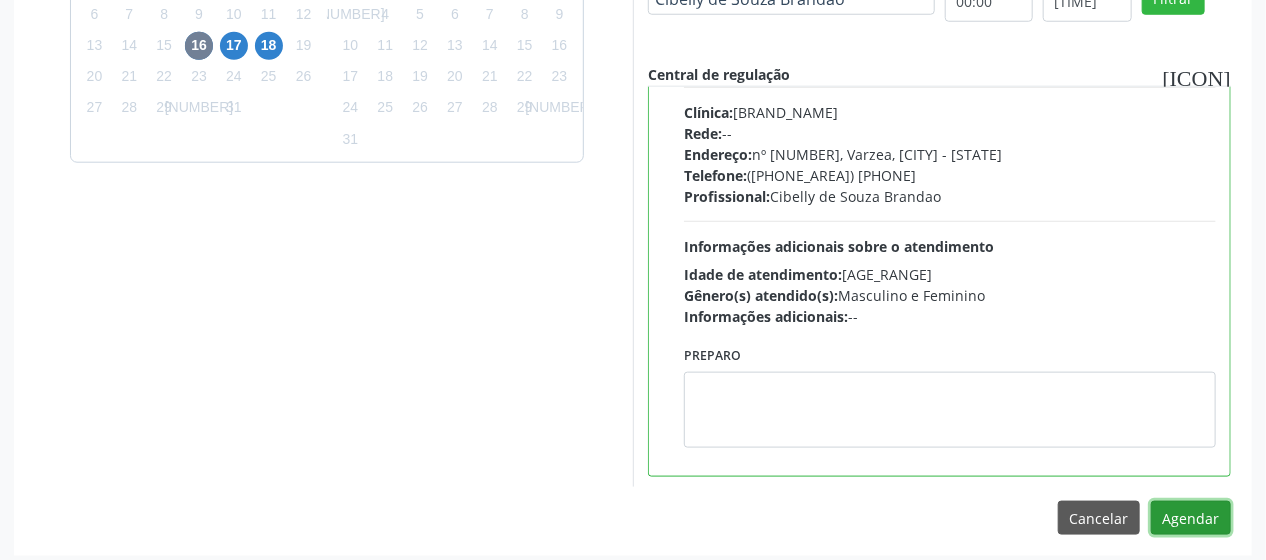 click on "Agendar" at bounding box center [1191, 518] 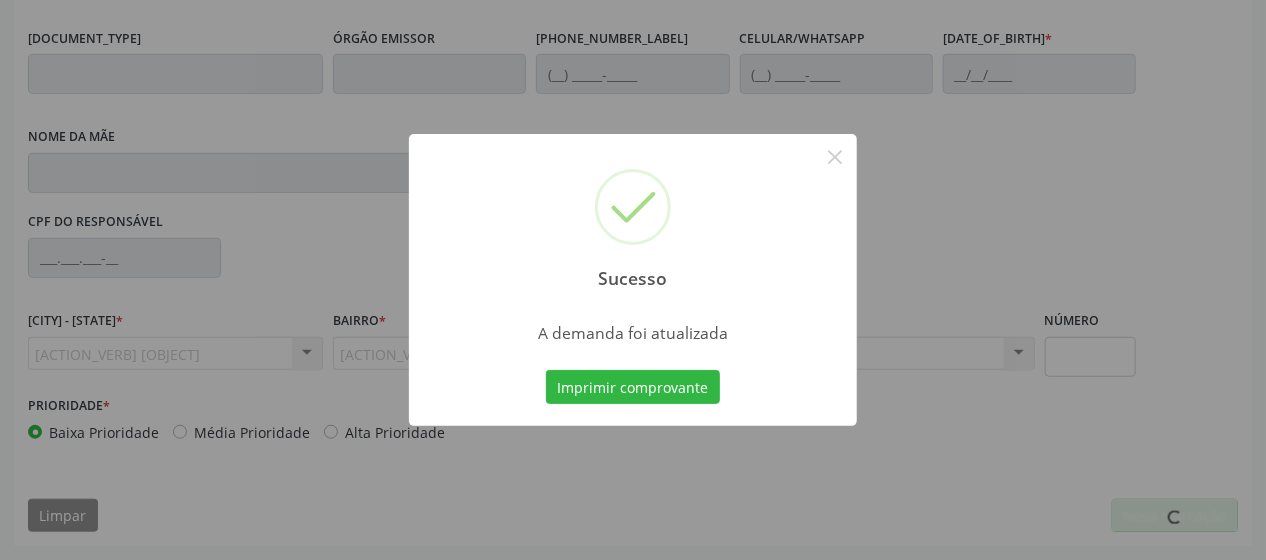 scroll, scrollTop: 503, scrollLeft: 0, axis: vertical 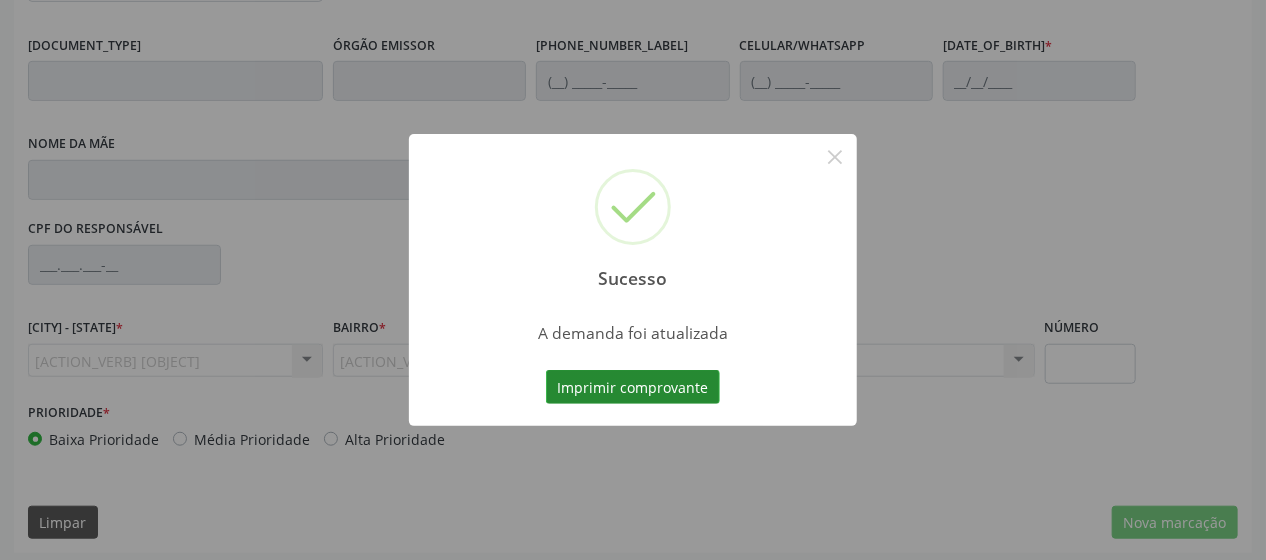 click on "Imprimir comprovante" at bounding box center [633, 387] 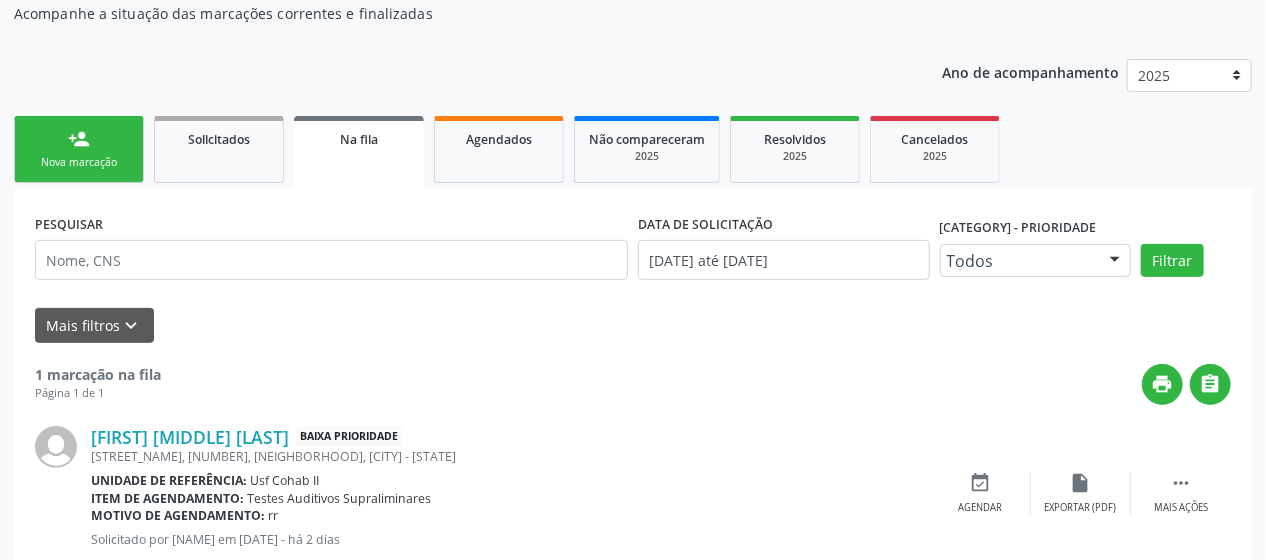 scroll, scrollTop: 236, scrollLeft: 0, axis: vertical 